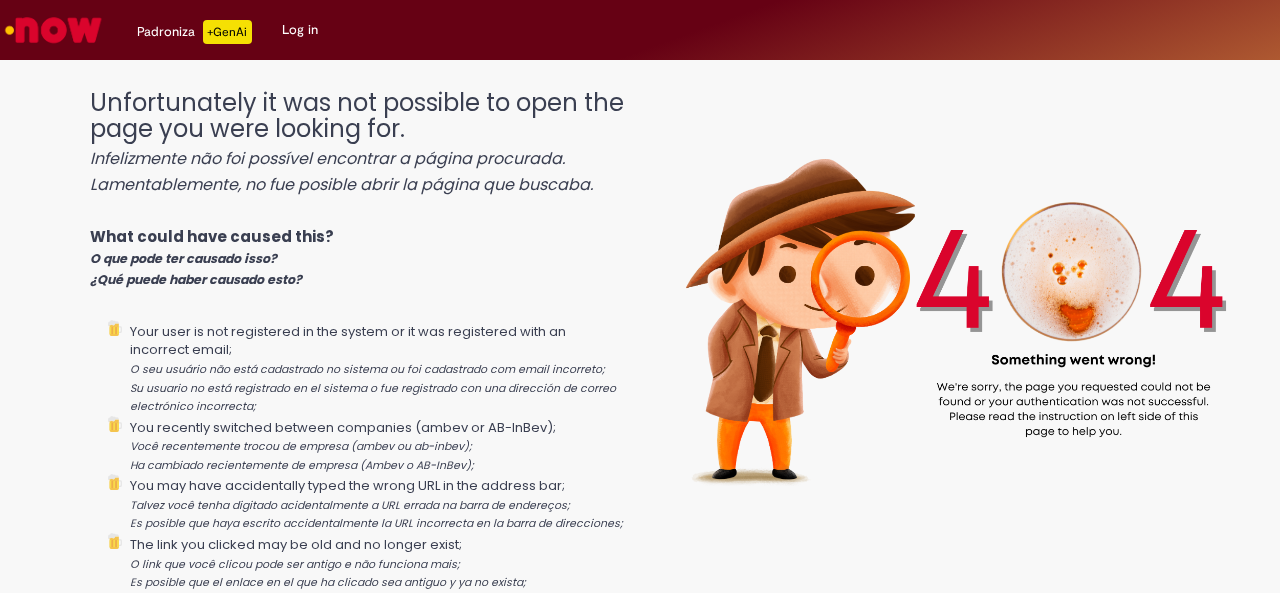 scroll, scrollTop: 0, scrollLeft: 0, axis: both 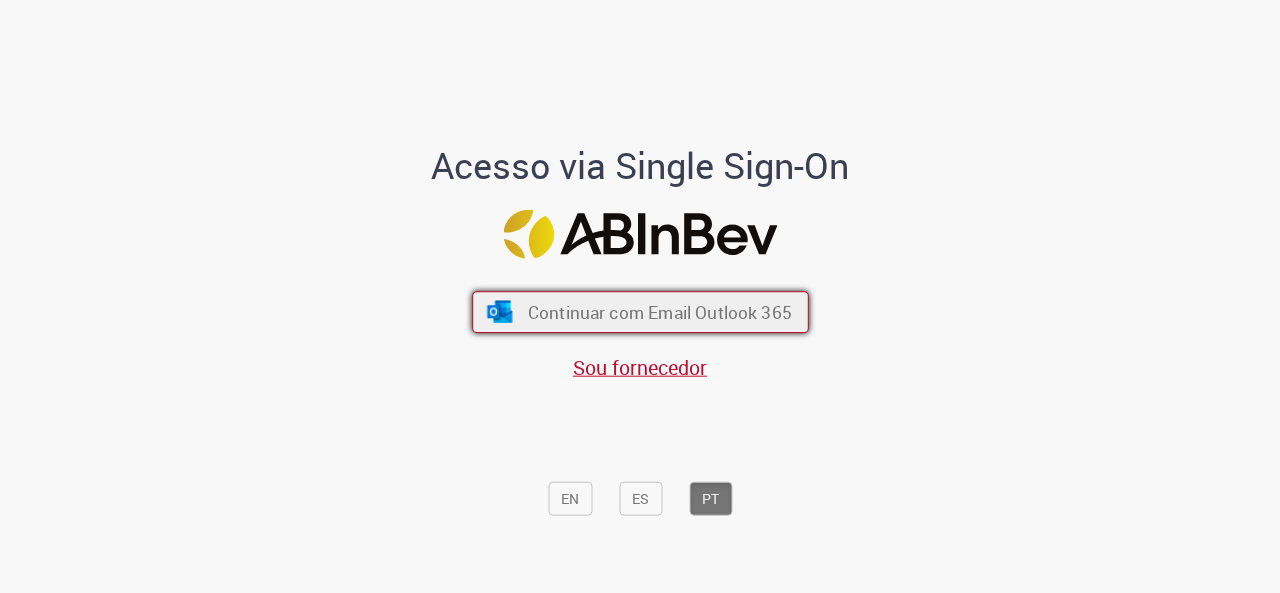 click on "Continuar com Email Outlook 365" at bounding box center [659, 311] 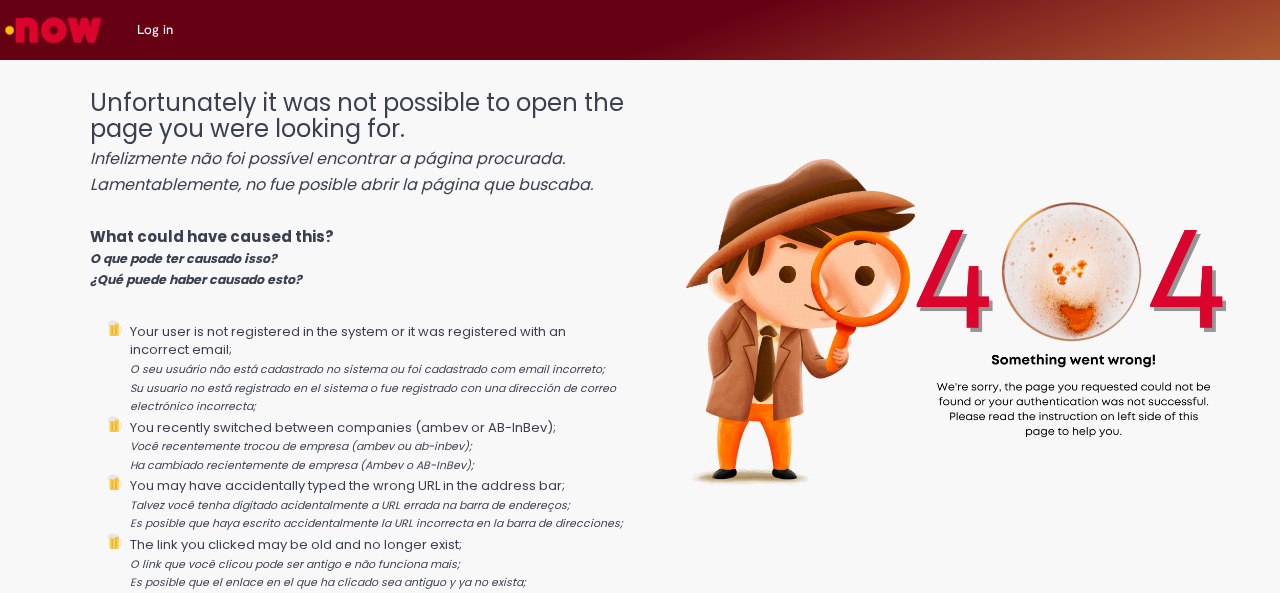 scroll, scrollTop: 0, scrollLeft: 0, axis: both 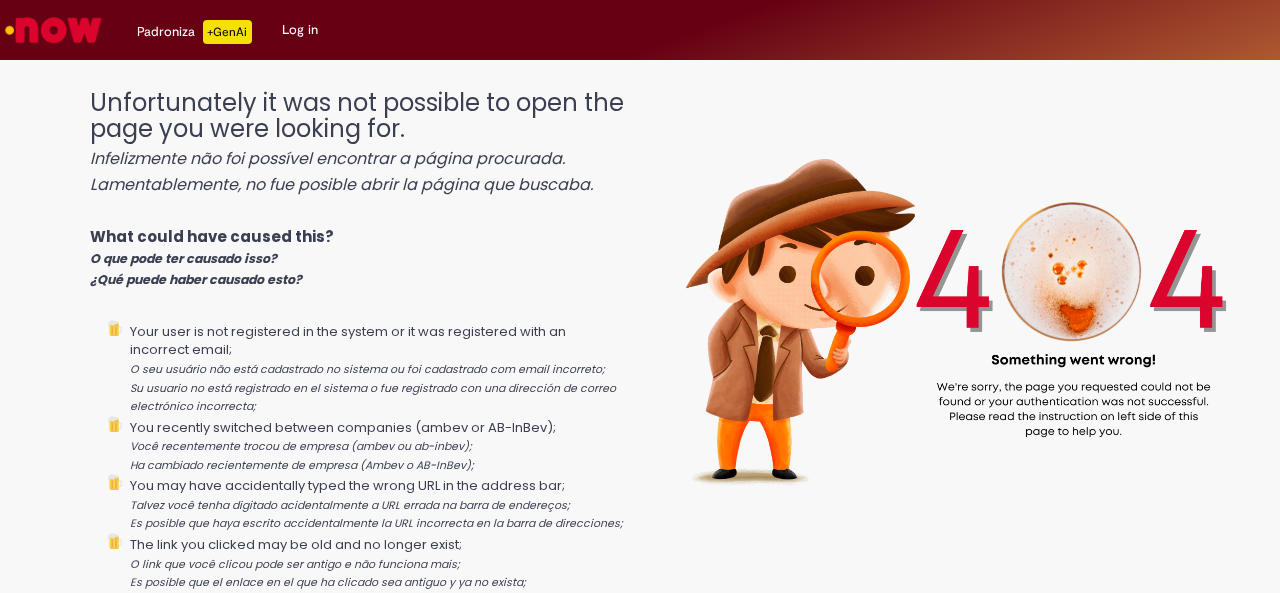 click at bounding box center [53, 30] 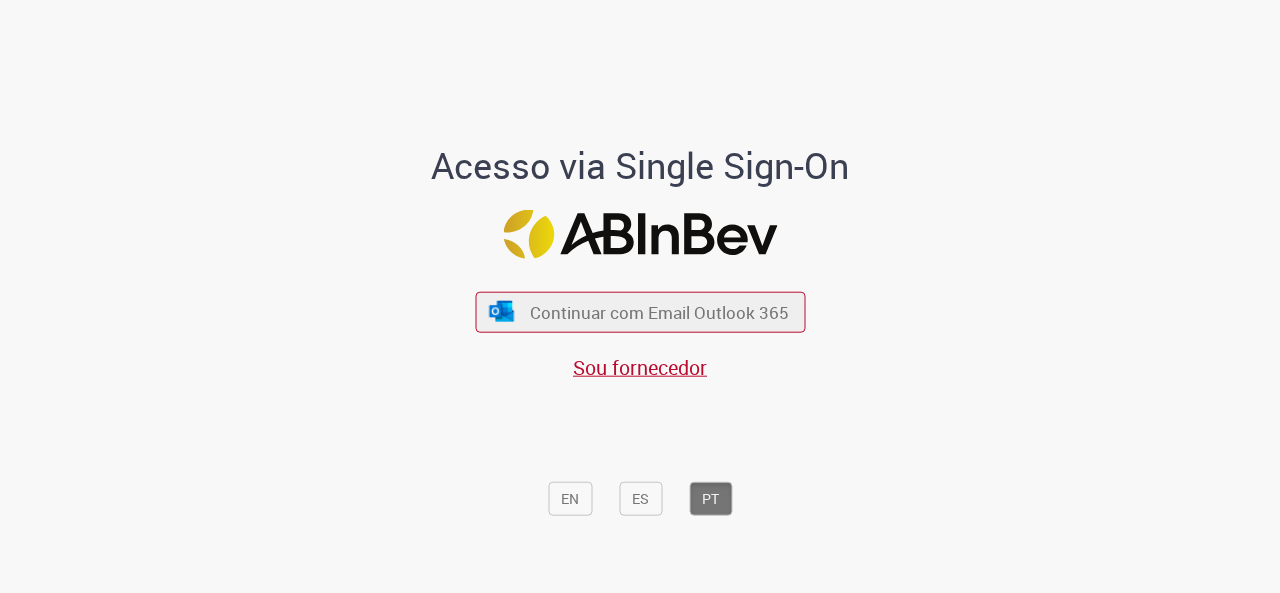 scroll, scrollTop: 0, scrollLeft: 0, axis: both 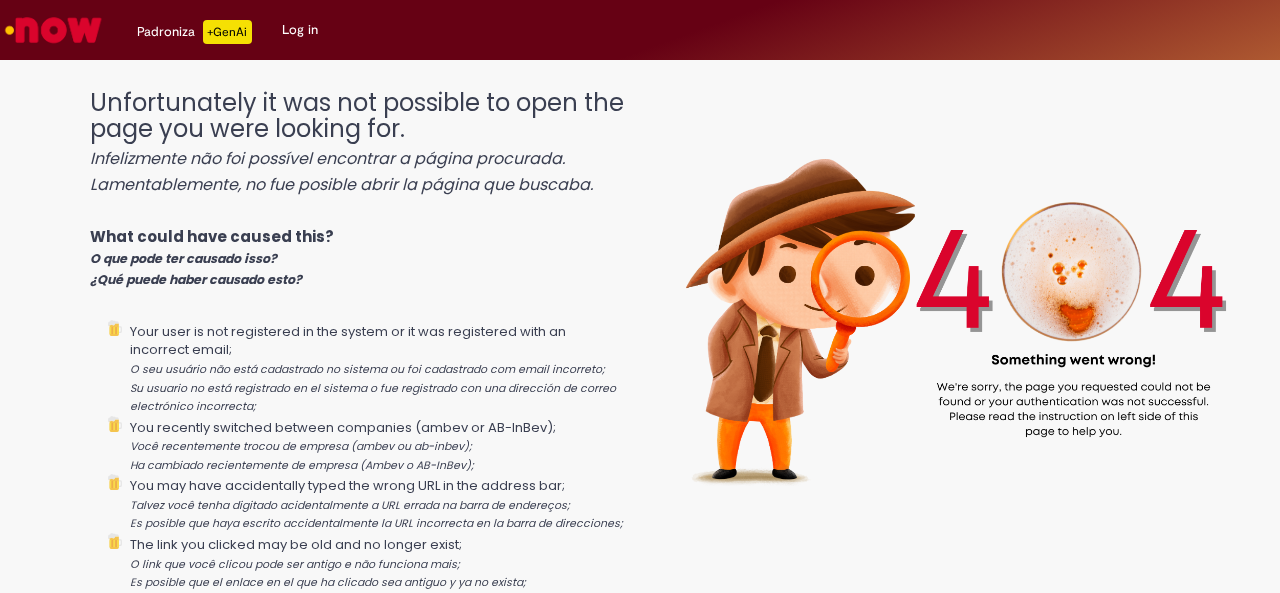 click on "Log in" at bounding box center [300, 30] 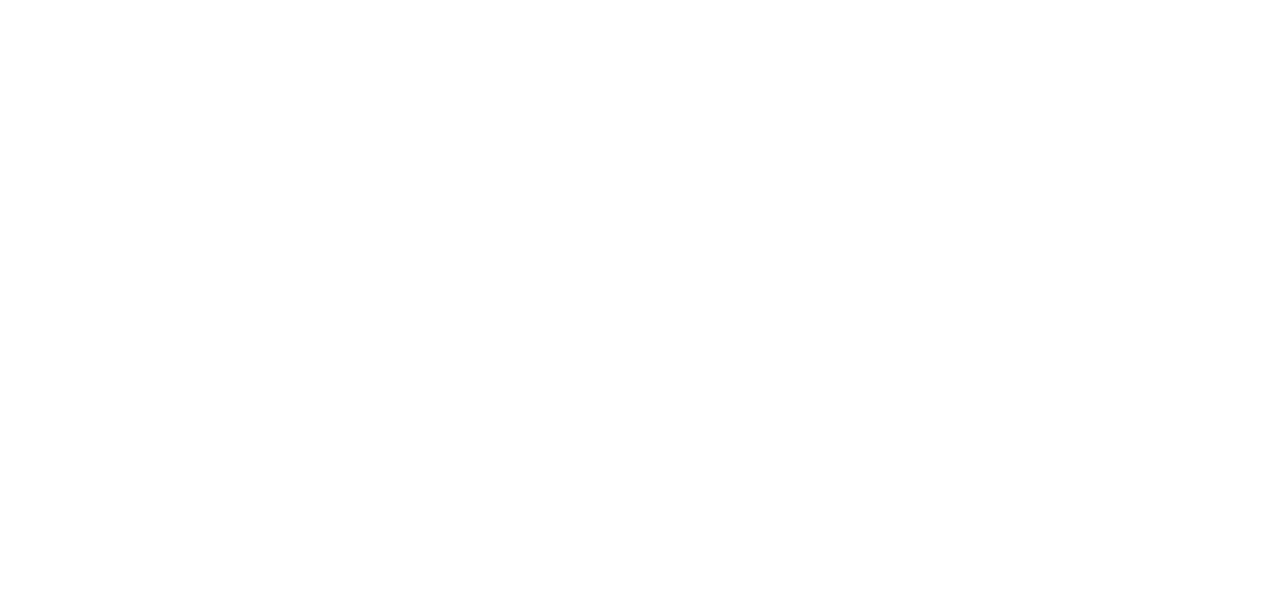scroll, scrollTop: 0, scrollLeft: 0, axis: both 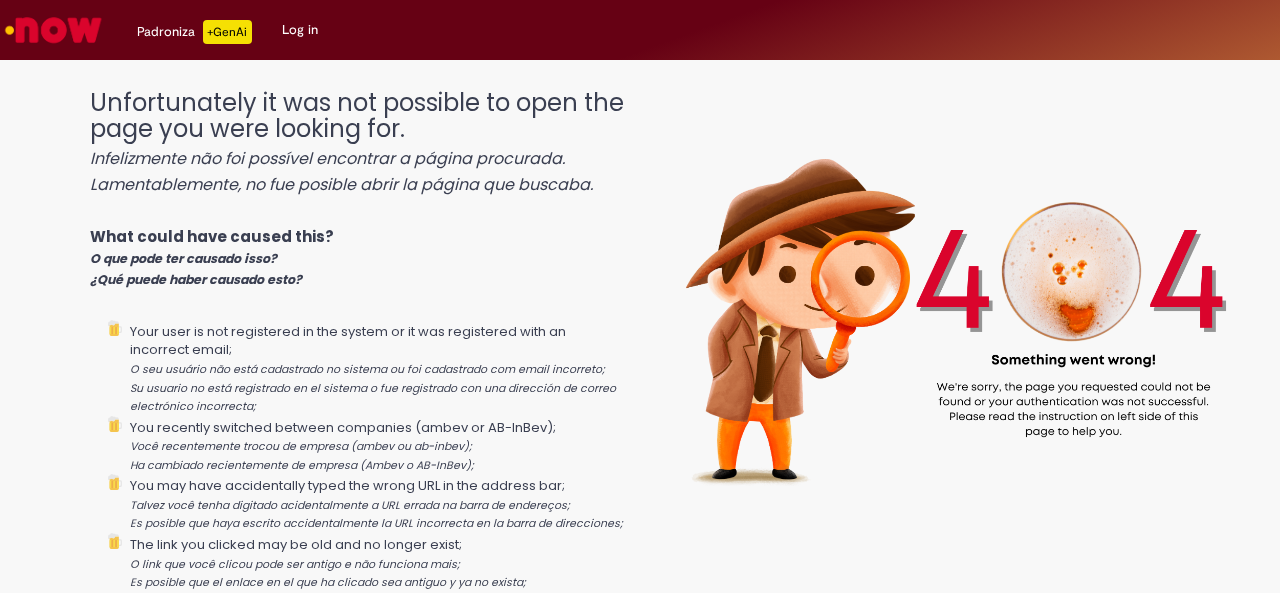 click at bounding box center (53, 30) 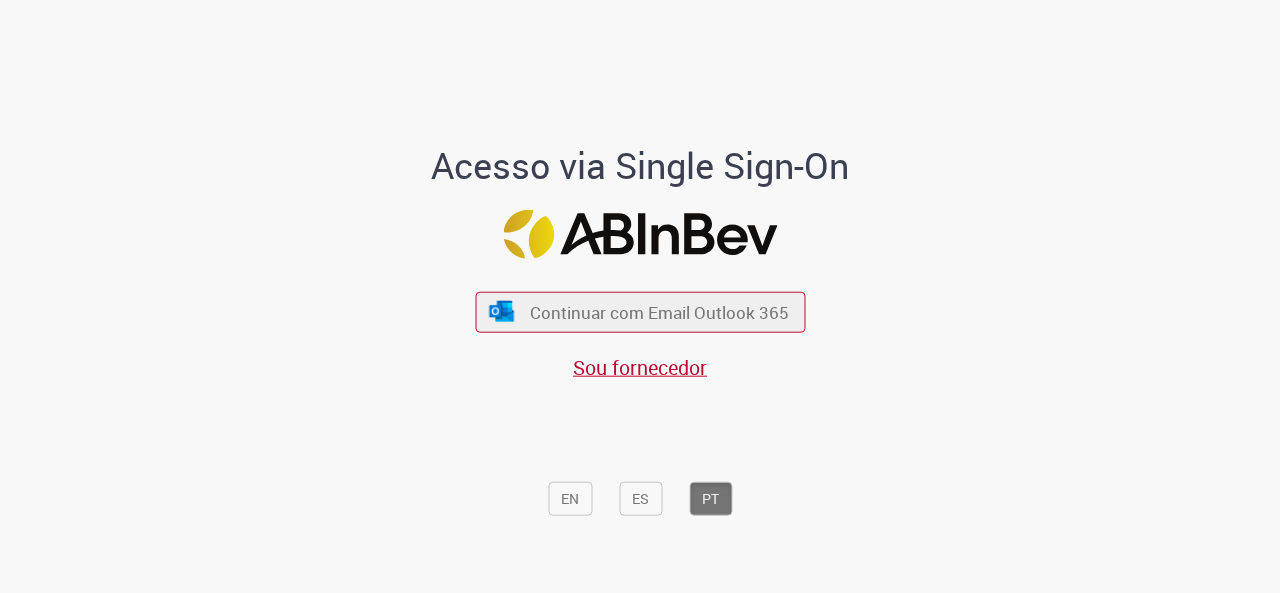 scroll, scrollTop: 0, scrollLeft: 0, axis: both 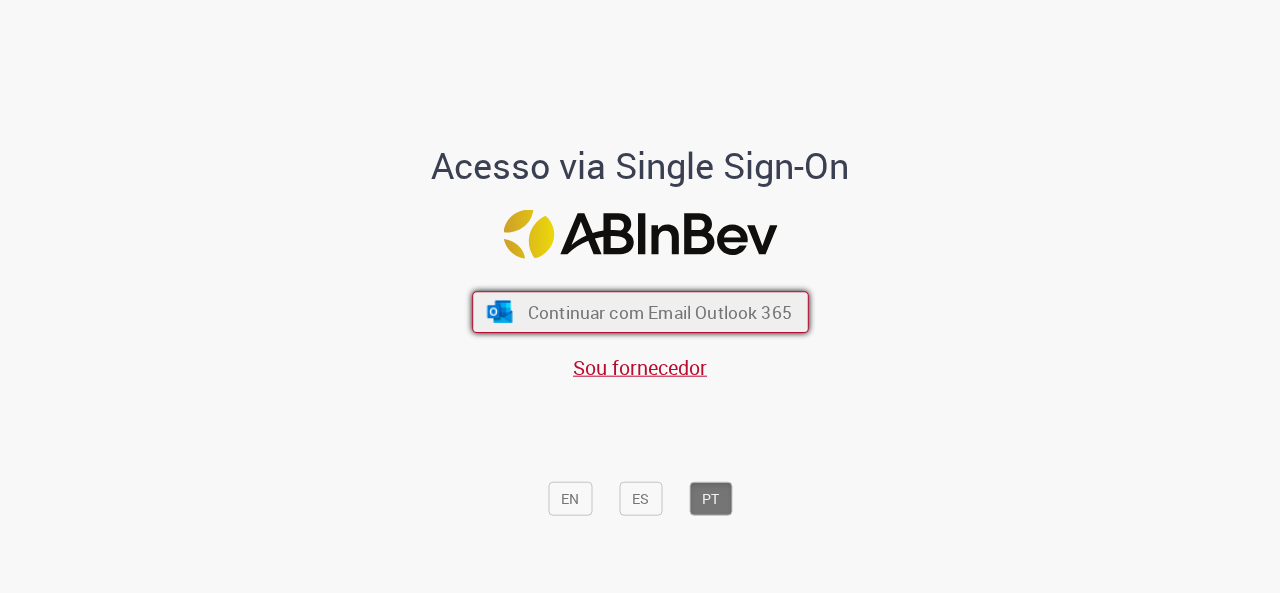 click on "Continuar com Email Outlook 365" at bounding box center [659, 311] 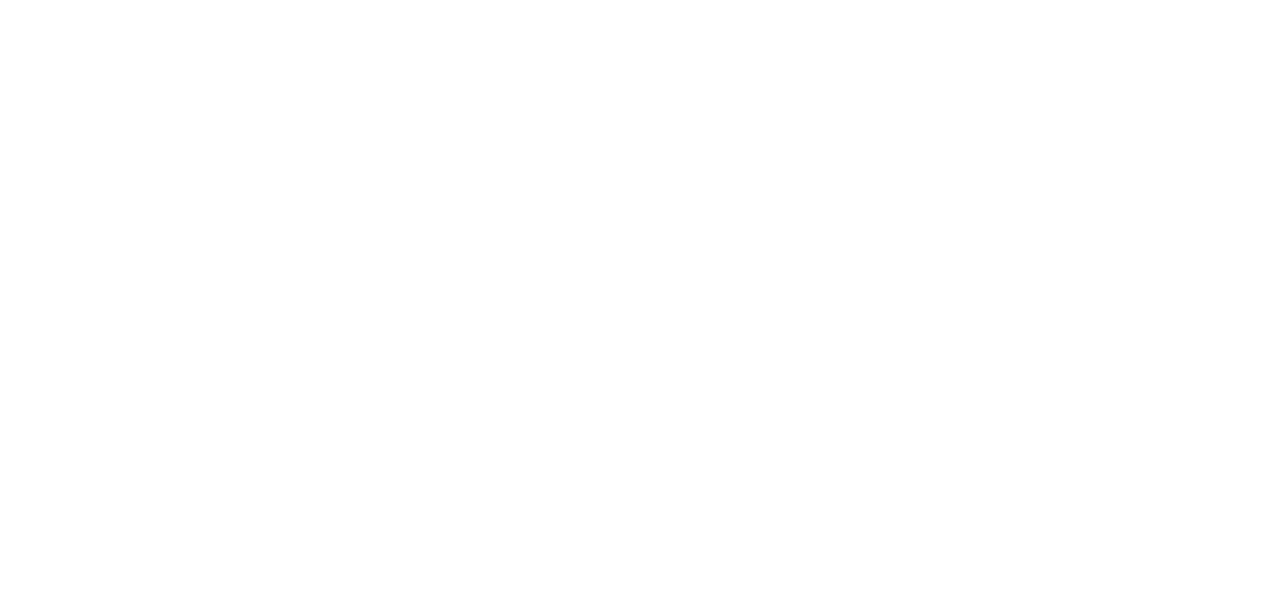 scroll, scrollTop: 0, scrollLeft: 0, axis: both 